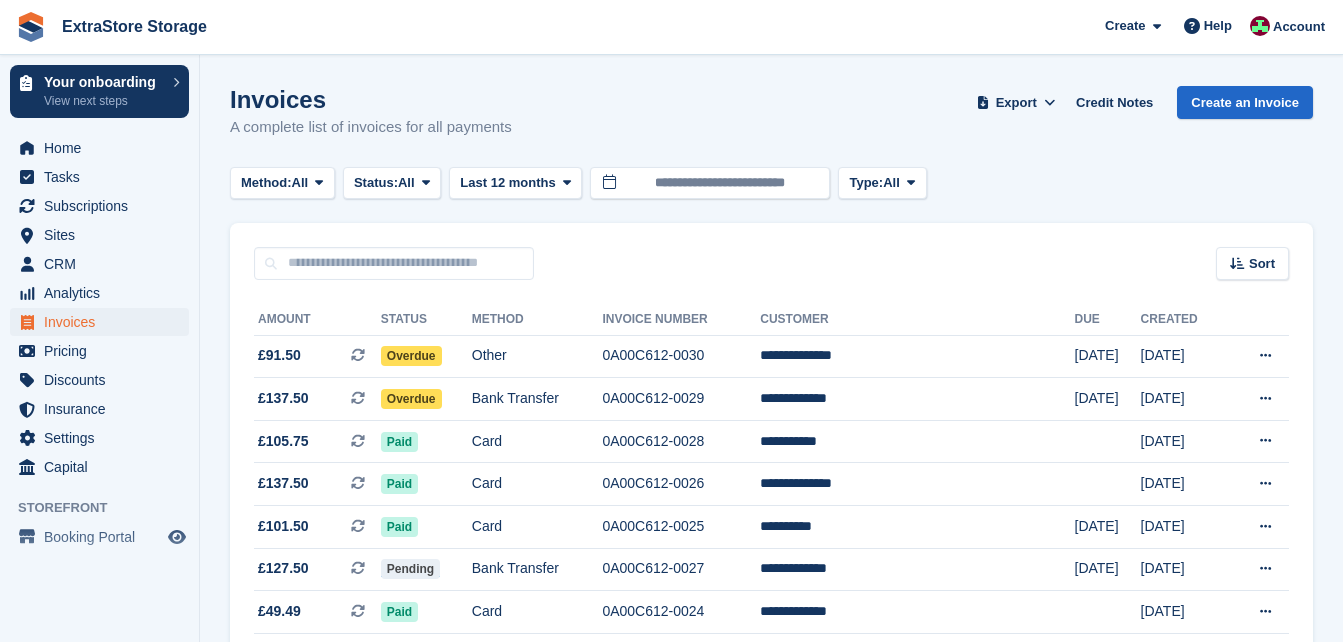 scroll, scrollTop: 0, scrollLeft: 0, axis: both 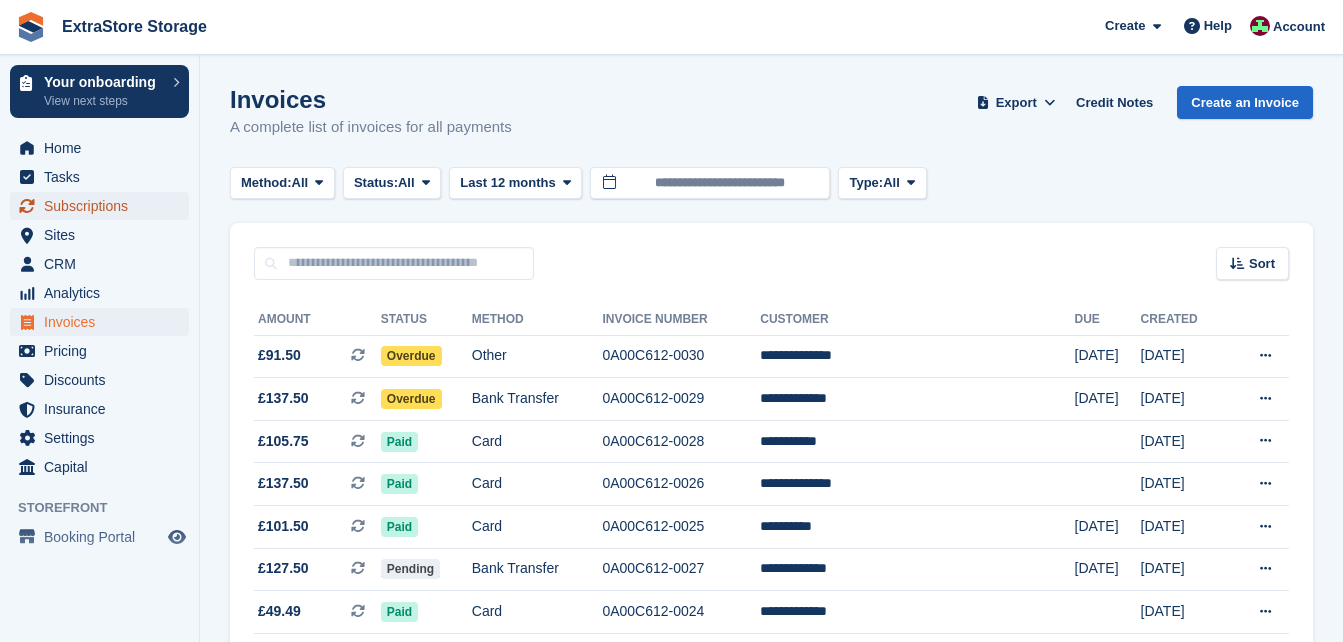 click on "Subscriptions" at bounding box center (104, 206) 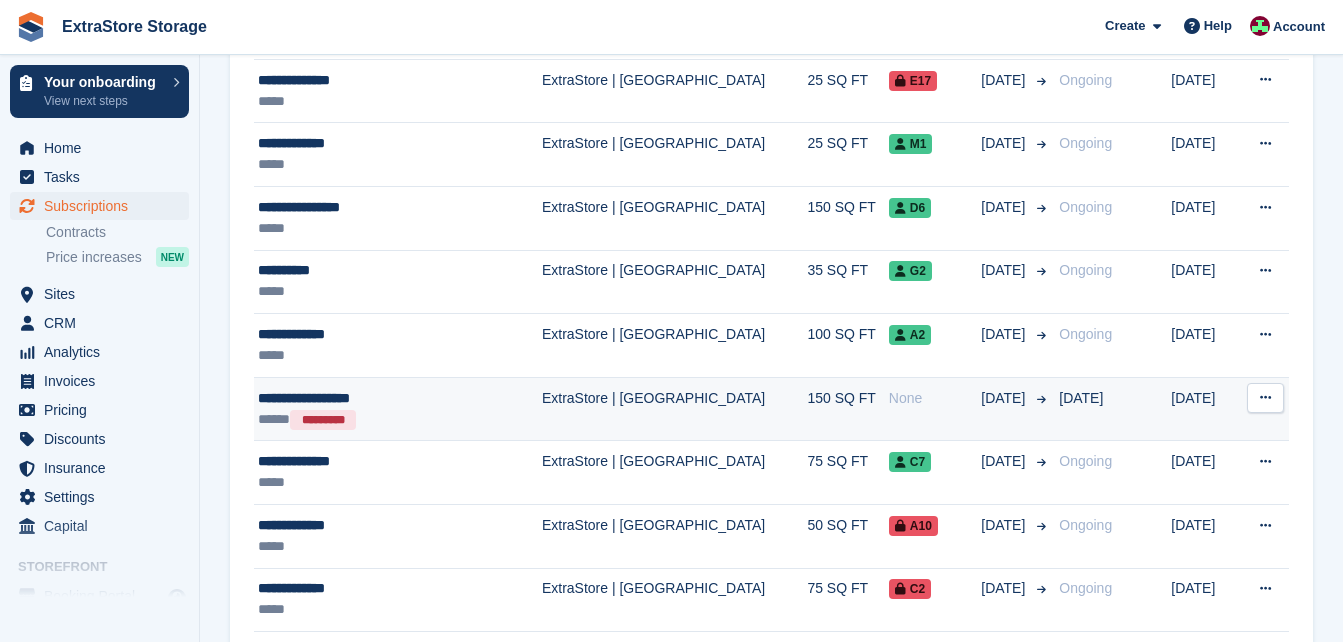scroll, scrollTop: 1628, scrollLeft: 0, axis: vertical 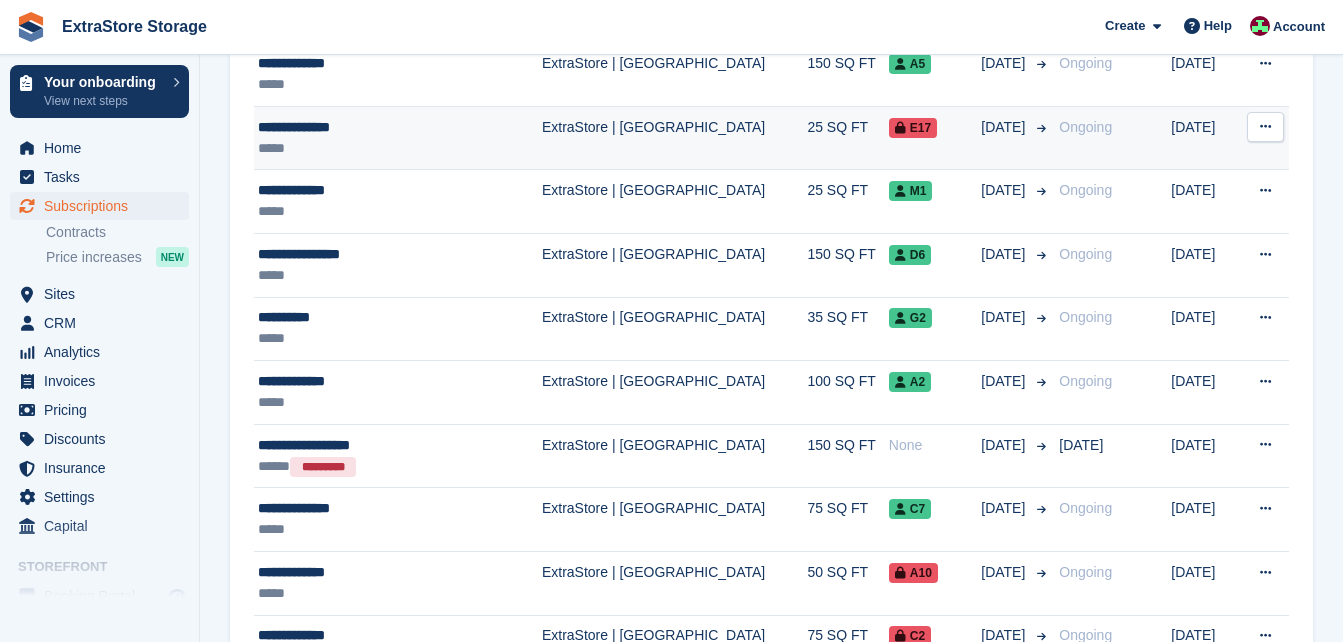 click on "**********" at bounding box center [377, 127] 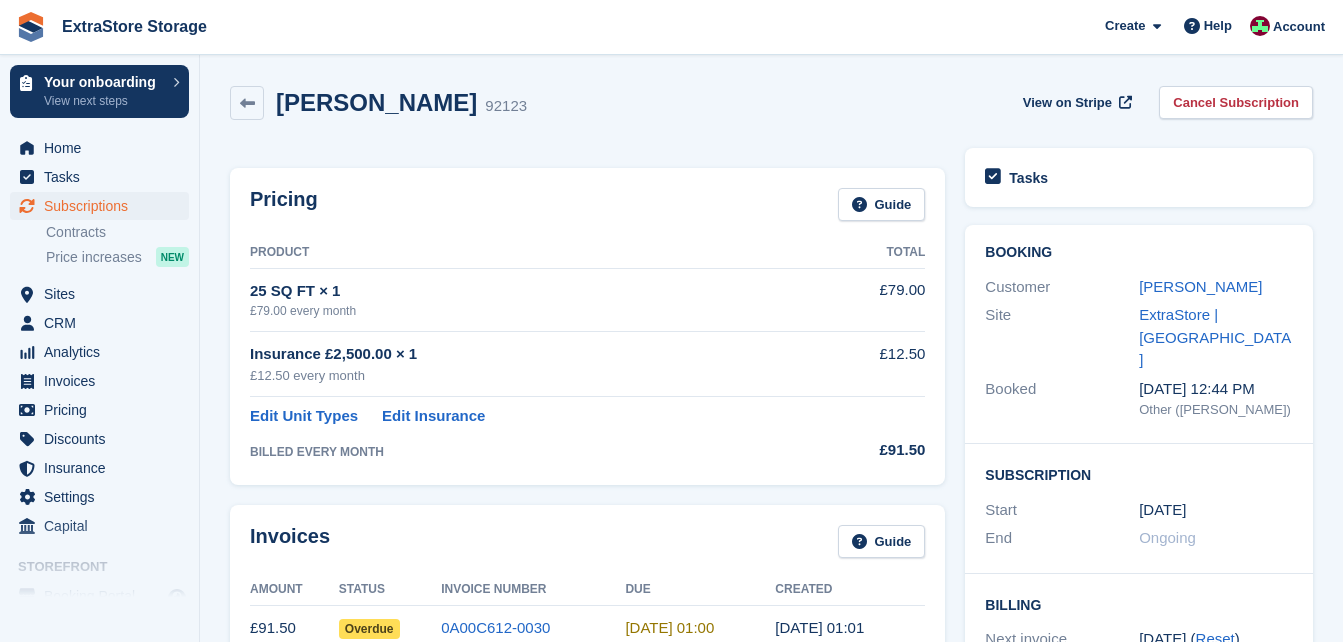 scroll, scrollTop: 0, scrollLeft: 0, axis: both 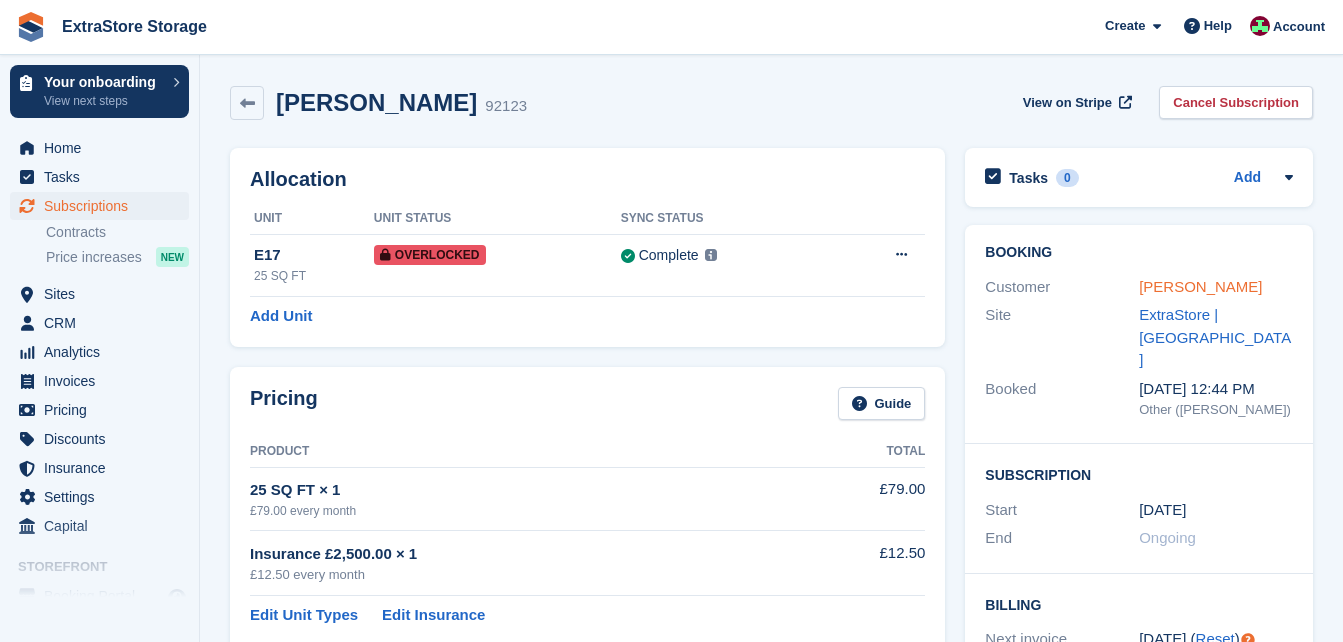 click on "[PERSON_NAME]" at bounding box center [1200, 286] 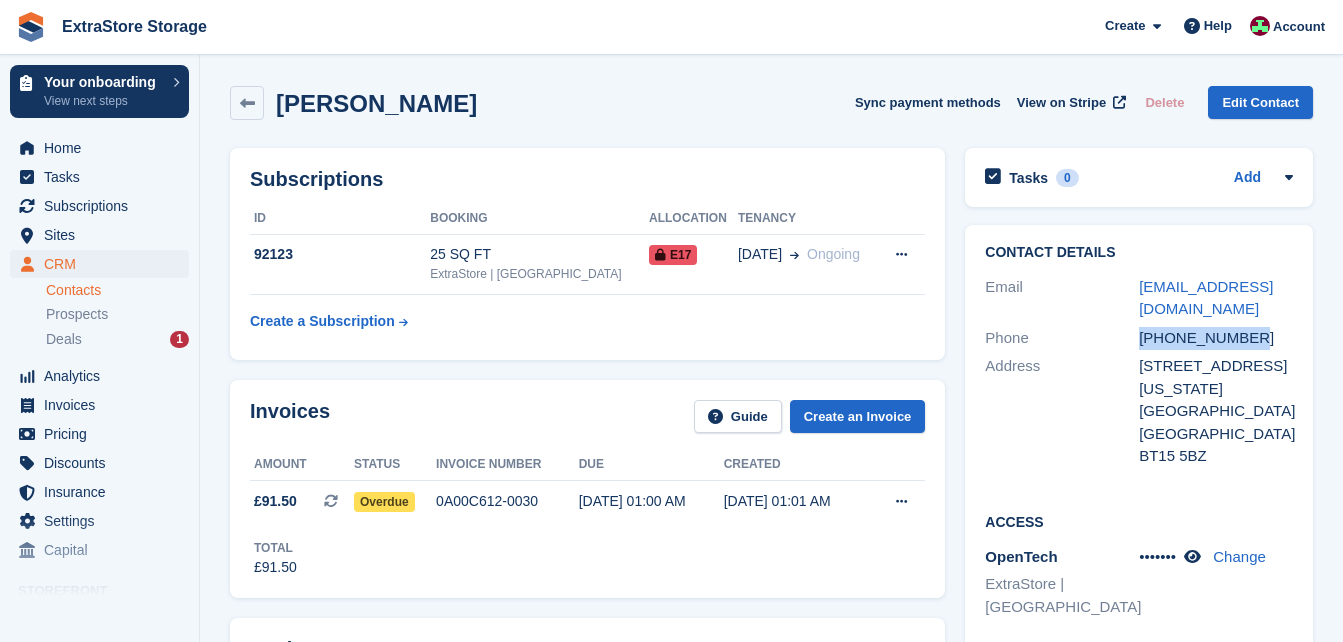 drag, startPoint x: 1245, startPoint y: 337, endPoint x: 1139, endPoint y: 339, distance: 106.01887 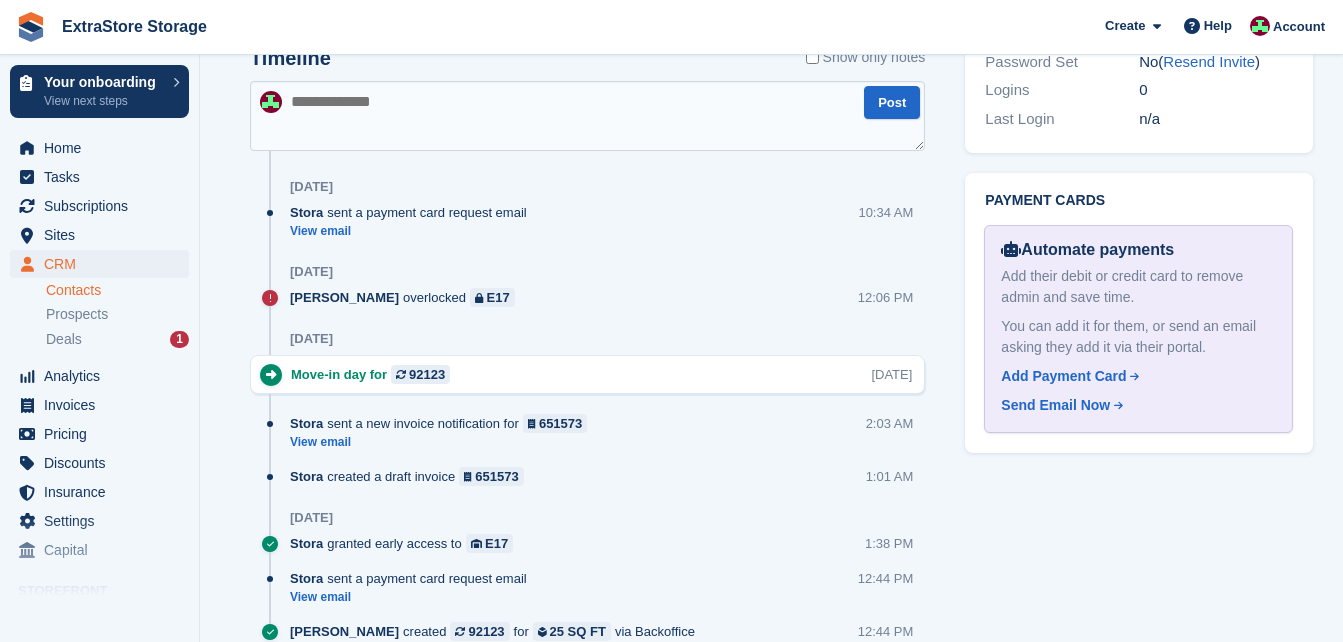 scroll, scrollTop: 1000, scrollLeft: 0, axis: vertical 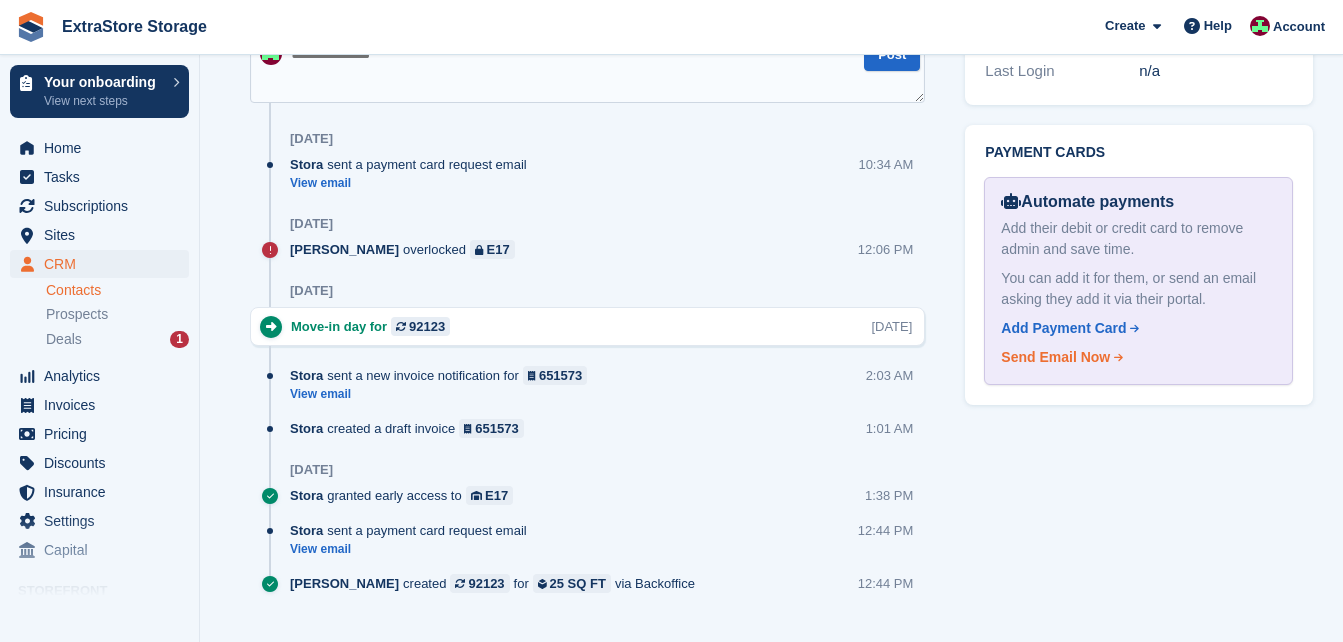 click on "Send Email Now" at bounding box center [1055, 357] 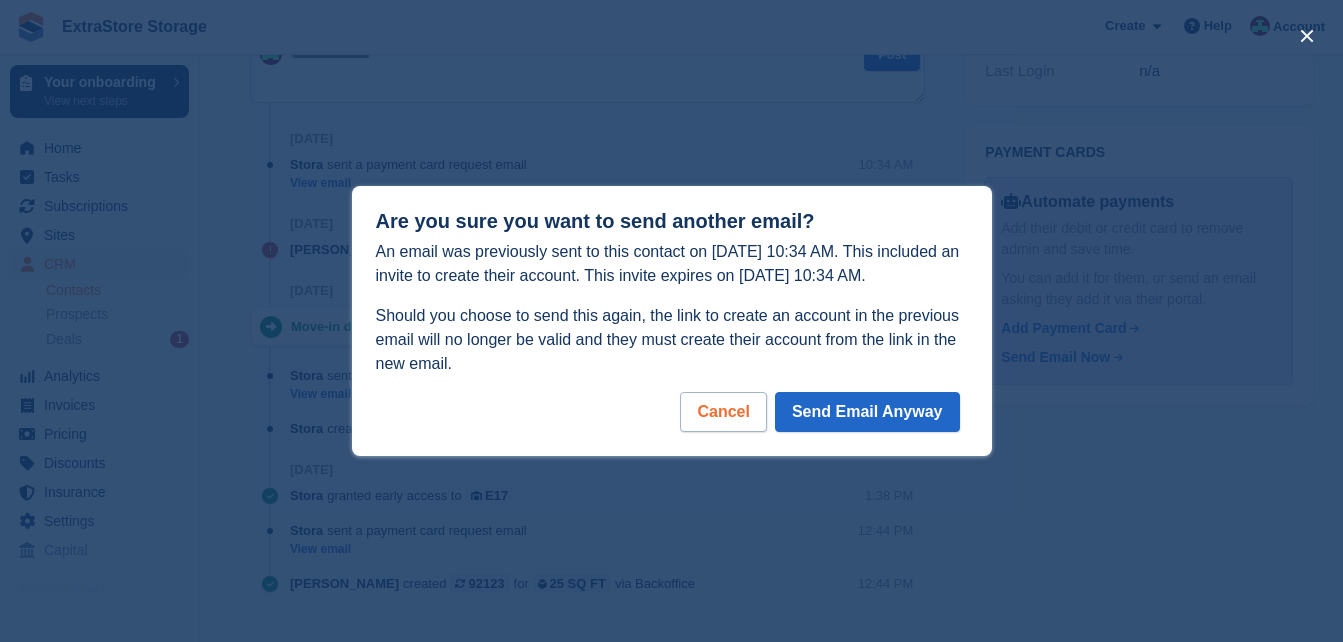 click on "Cancel" at bounding box center (723, 412) 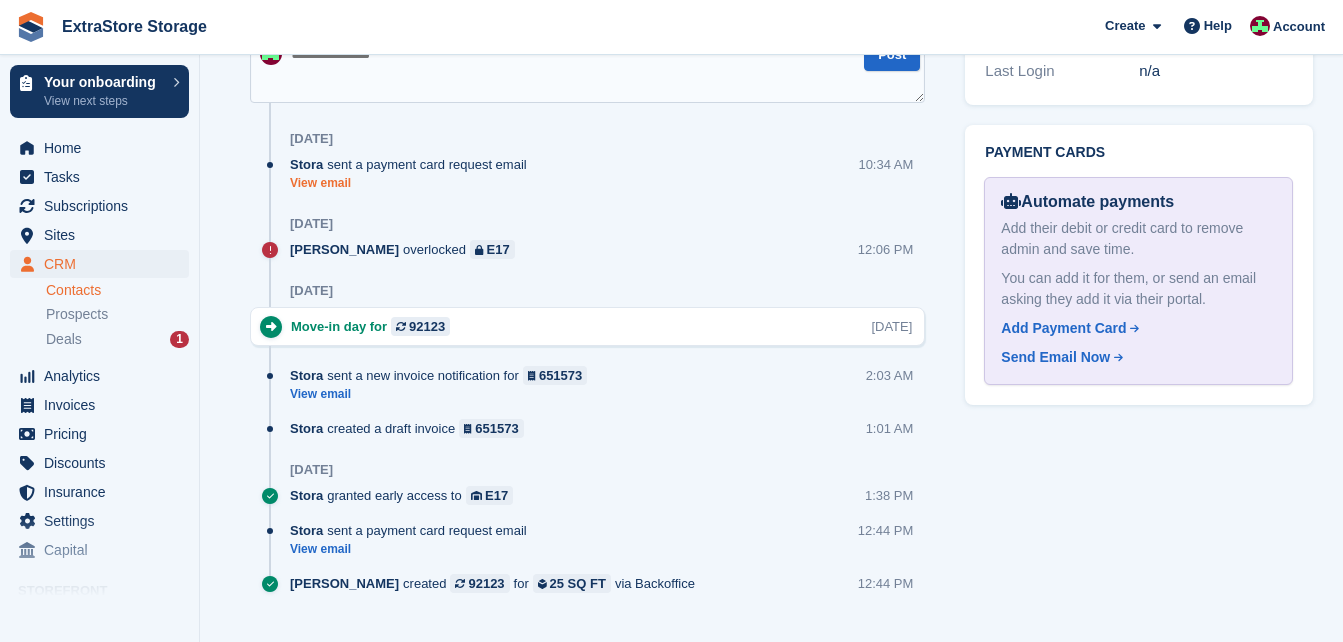click on "View email" at bounding box center (413, 183) 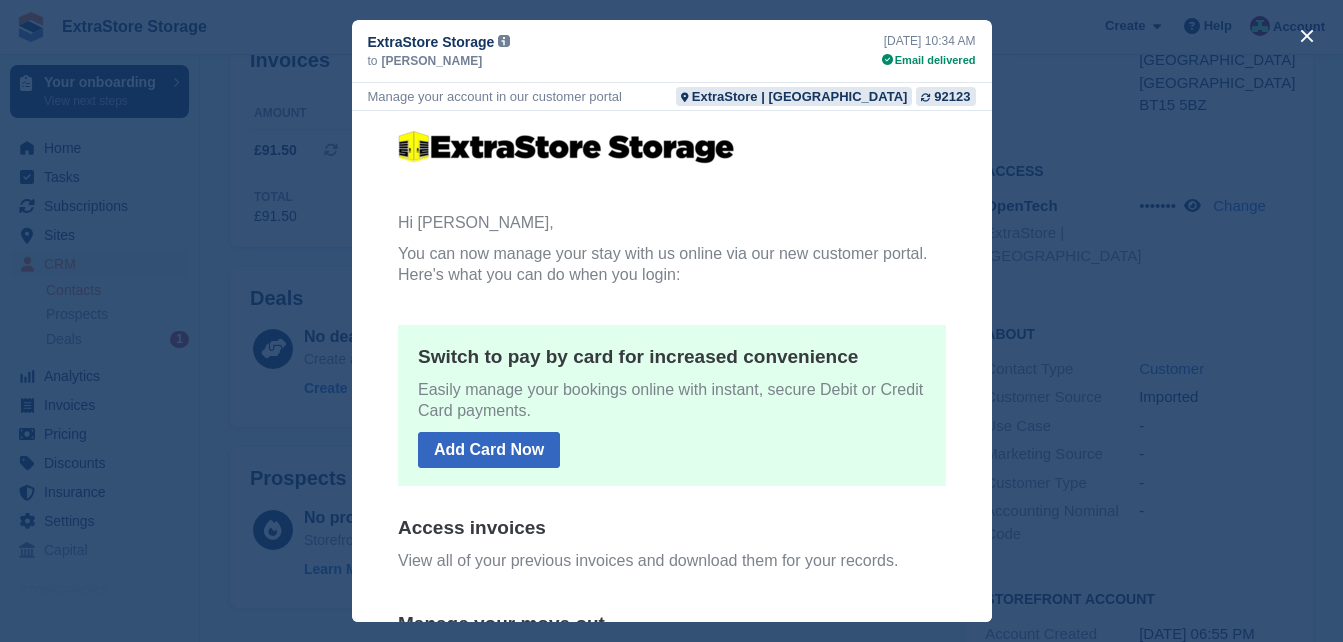 scroll, scrollTop: 0, scrollLeft: 0, axis: both 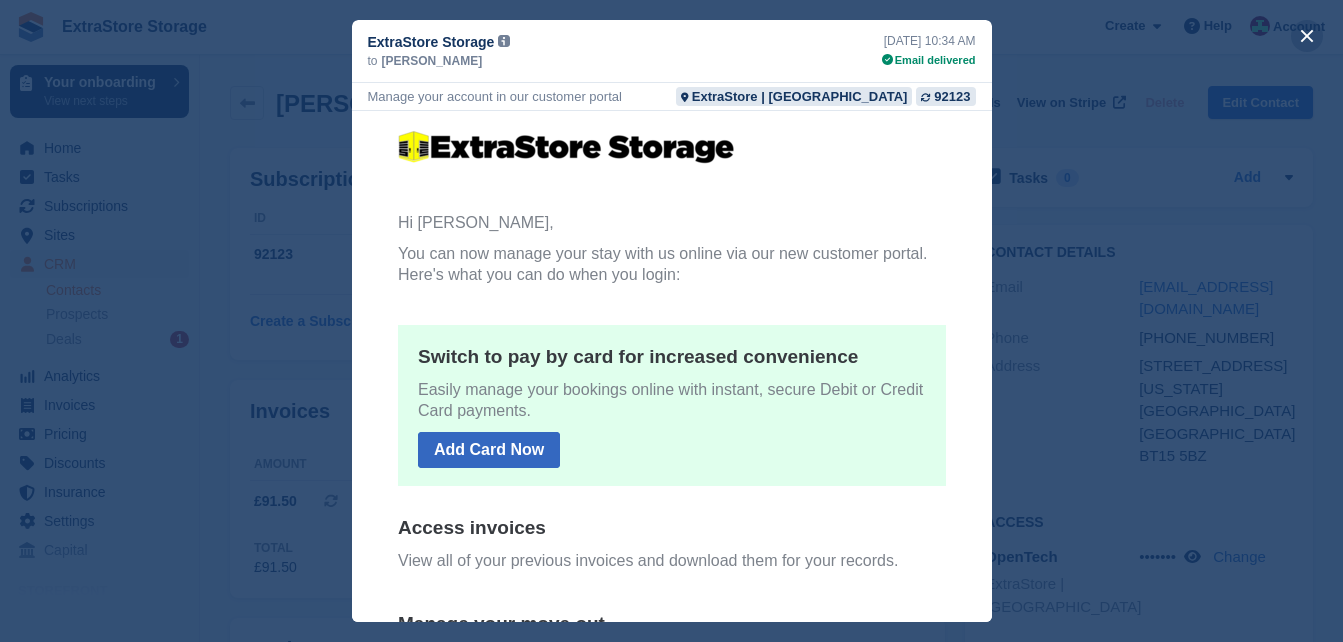 click at bounding box center (1307, 36) 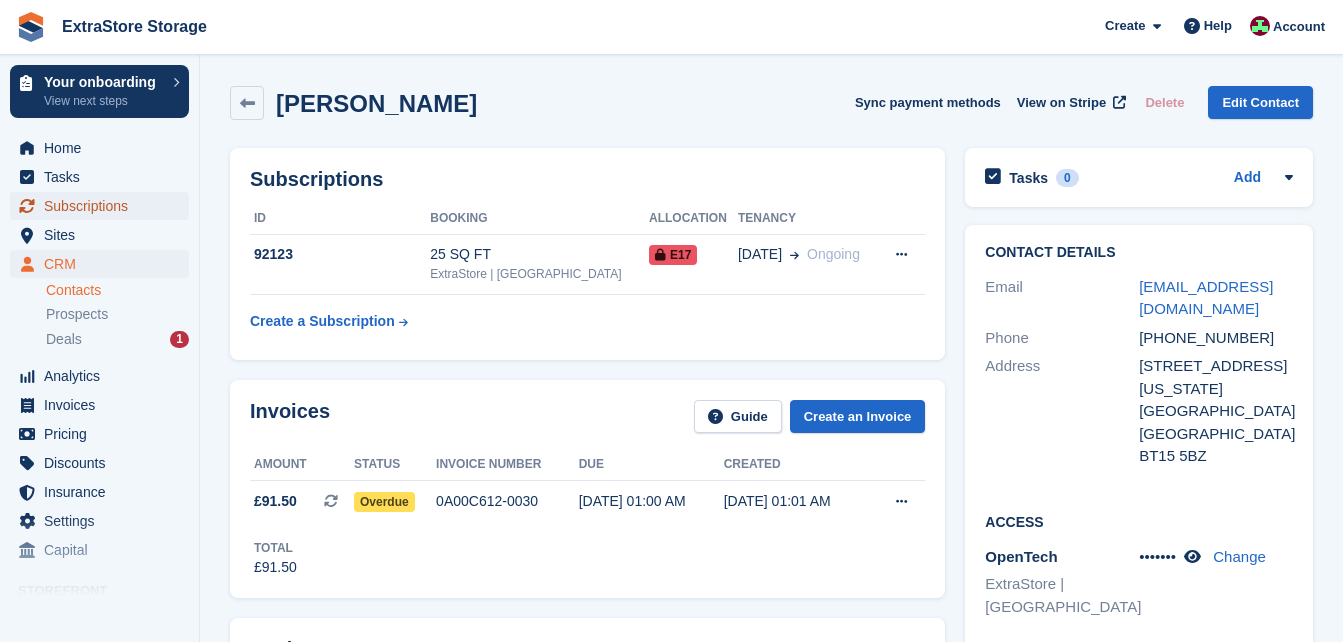 click on "Subscriptions" at bounding box center (104, 206) 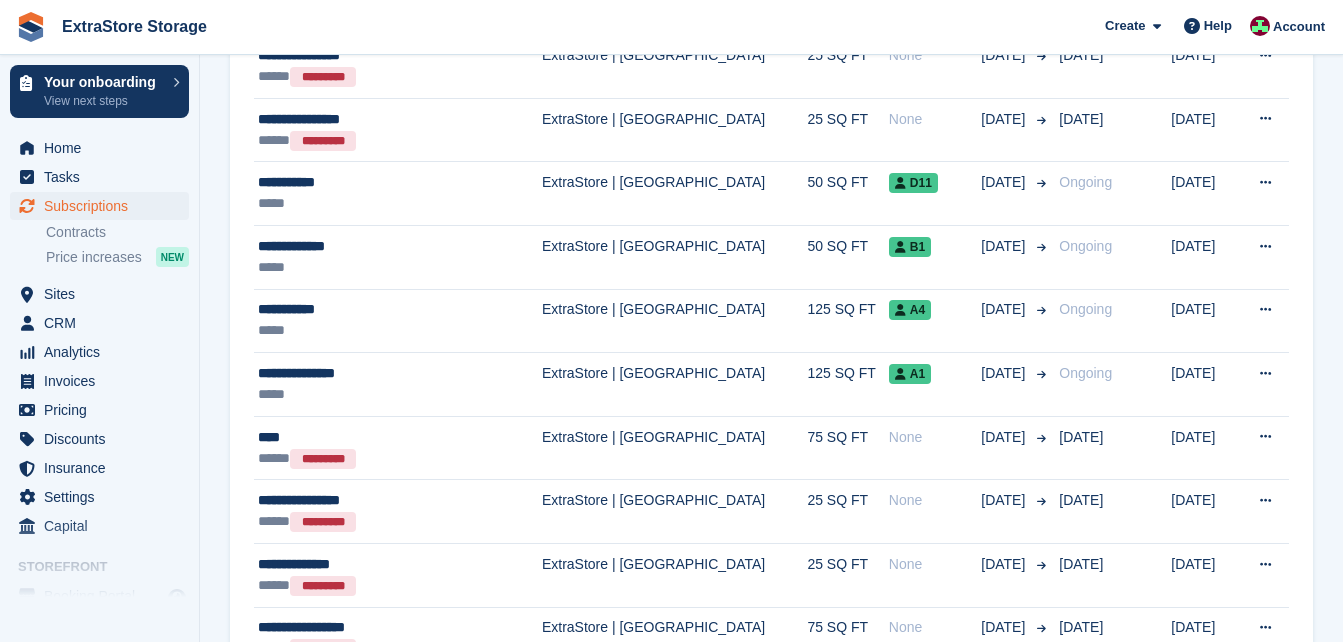 scroll, scrollTop: 1828, scrollLeft: 0, axis: vertical 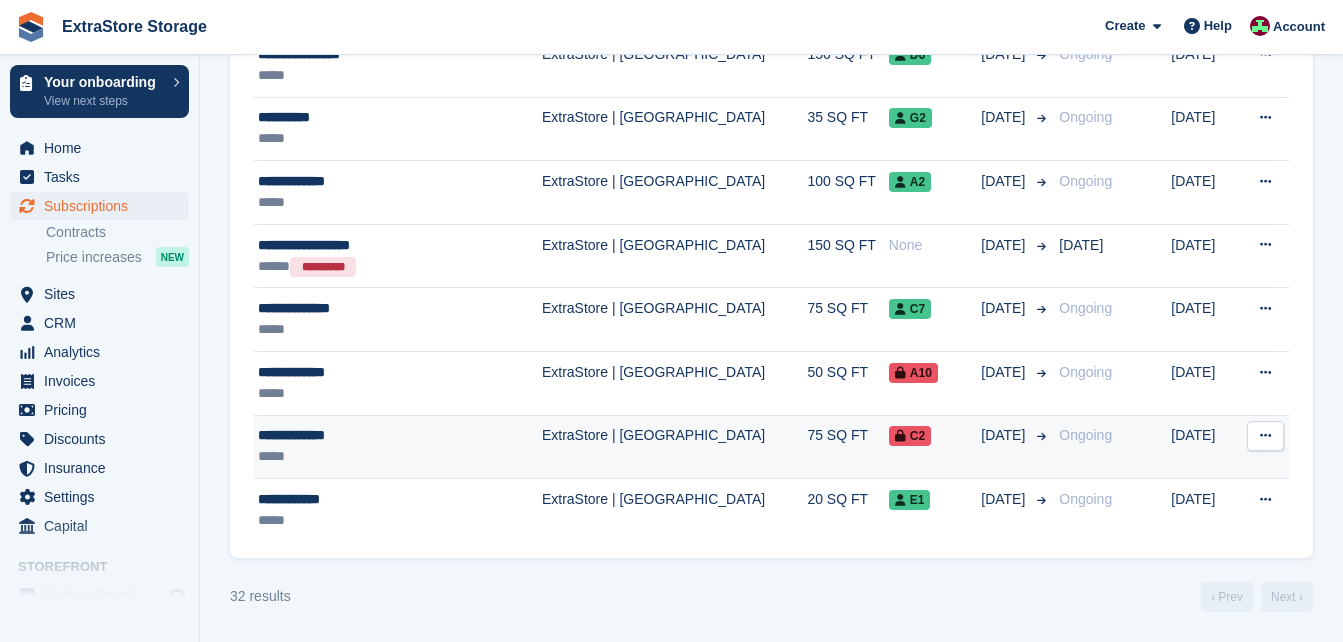 click on "**********" at bounding box center [377, 435] 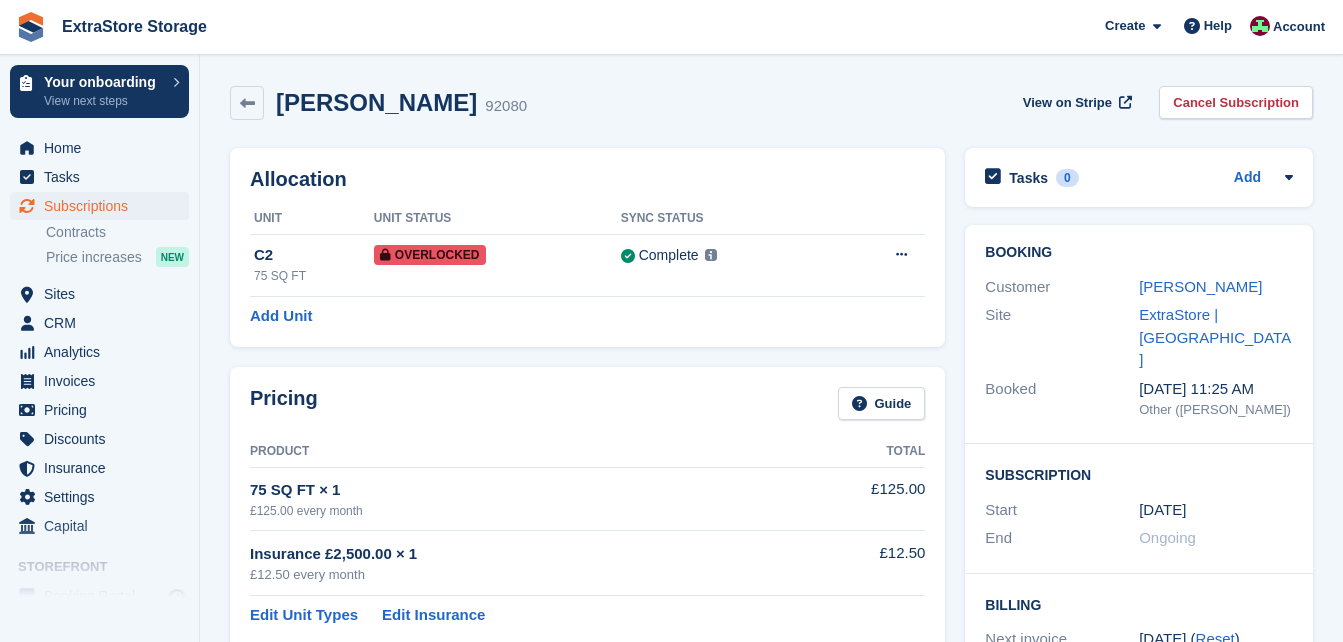 scroll, scrollTop: 0, scrollLeft: 0, axis: both 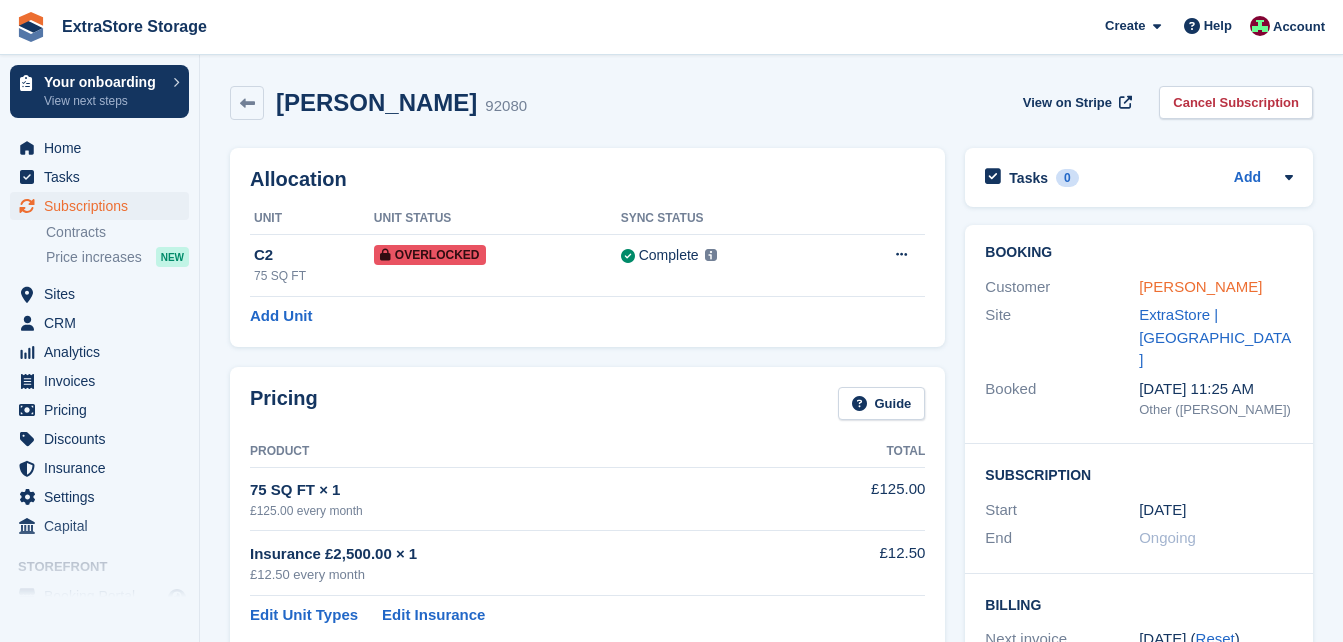 click on "[PERSON_NAME]" at bounding box center [1200, 286] 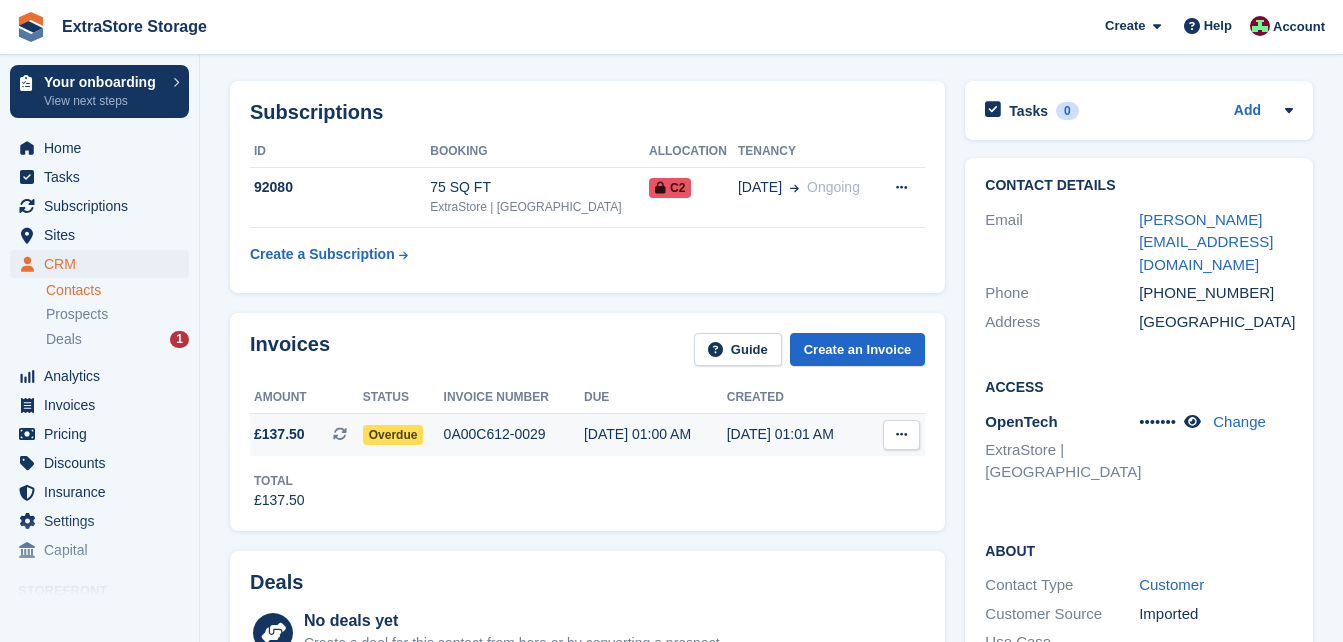 scroll, scrollTop: 0, scrollLeft: 0, axis: both 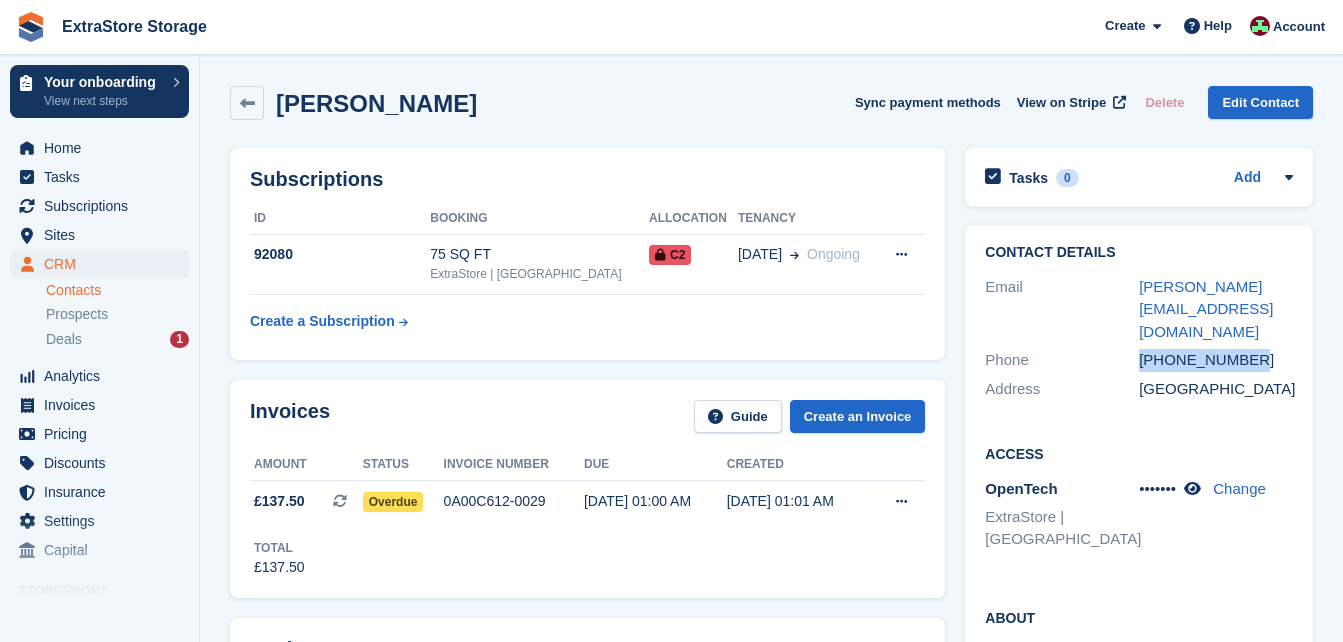 drag, startPoint x: 1253, startPoint y: 336, endPoint x: 1139, endPoint y: 336, distance: 114 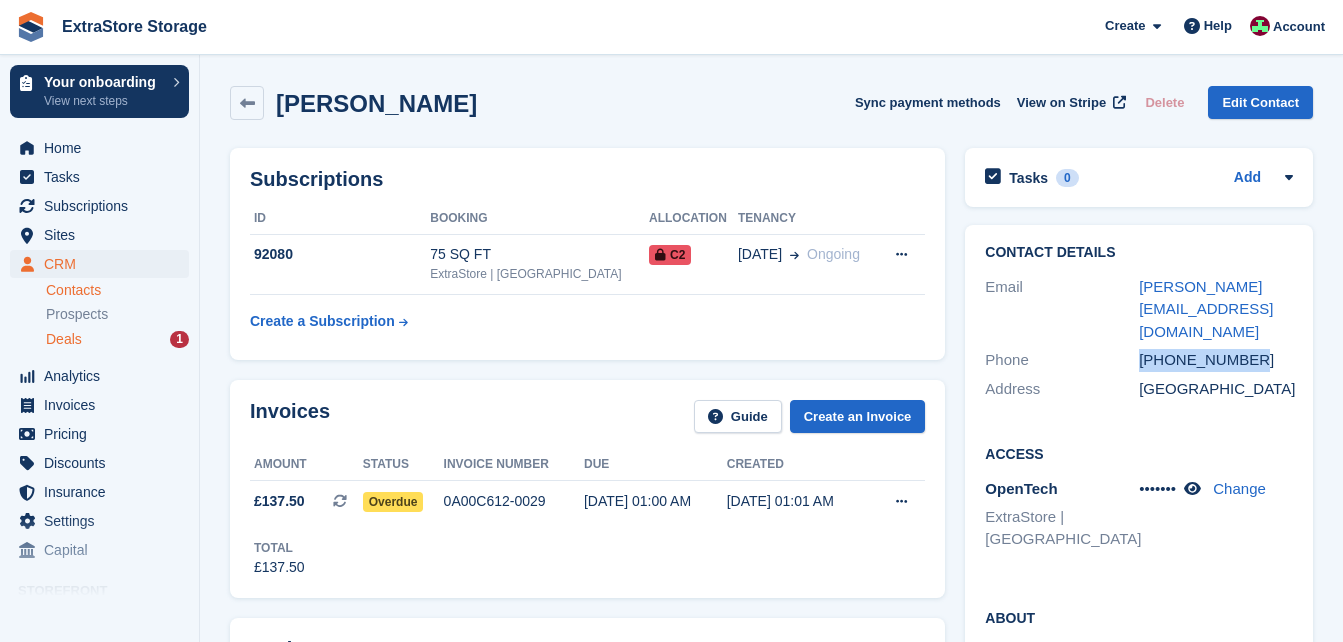 click on "Deals
1" at bounding box center (117, 339) 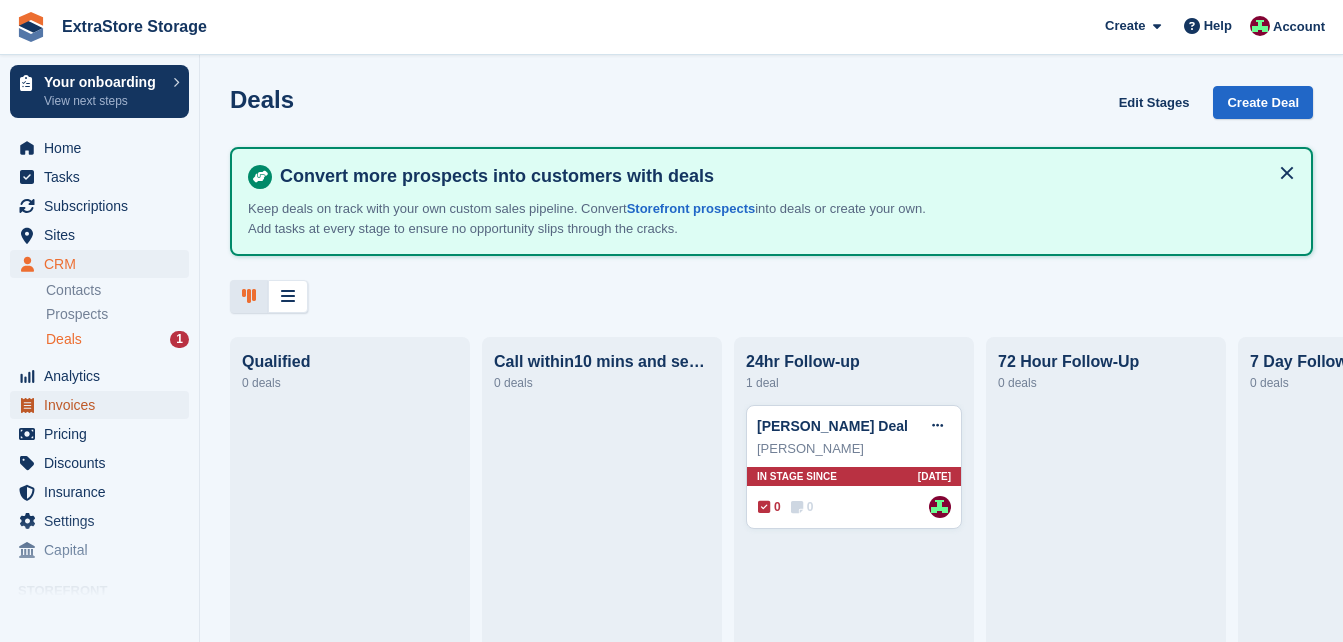 click on "Invoices" at bounding box center [104, 405] 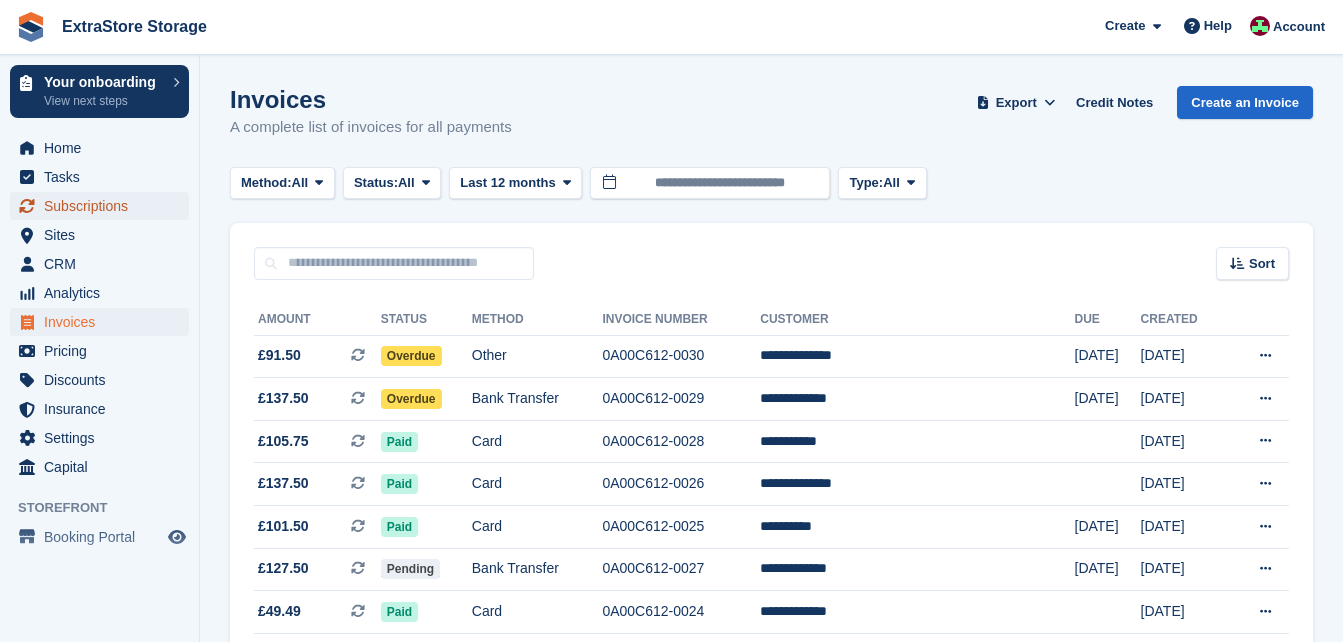 click on "Subscriptions" at bounding box center [104, 206] 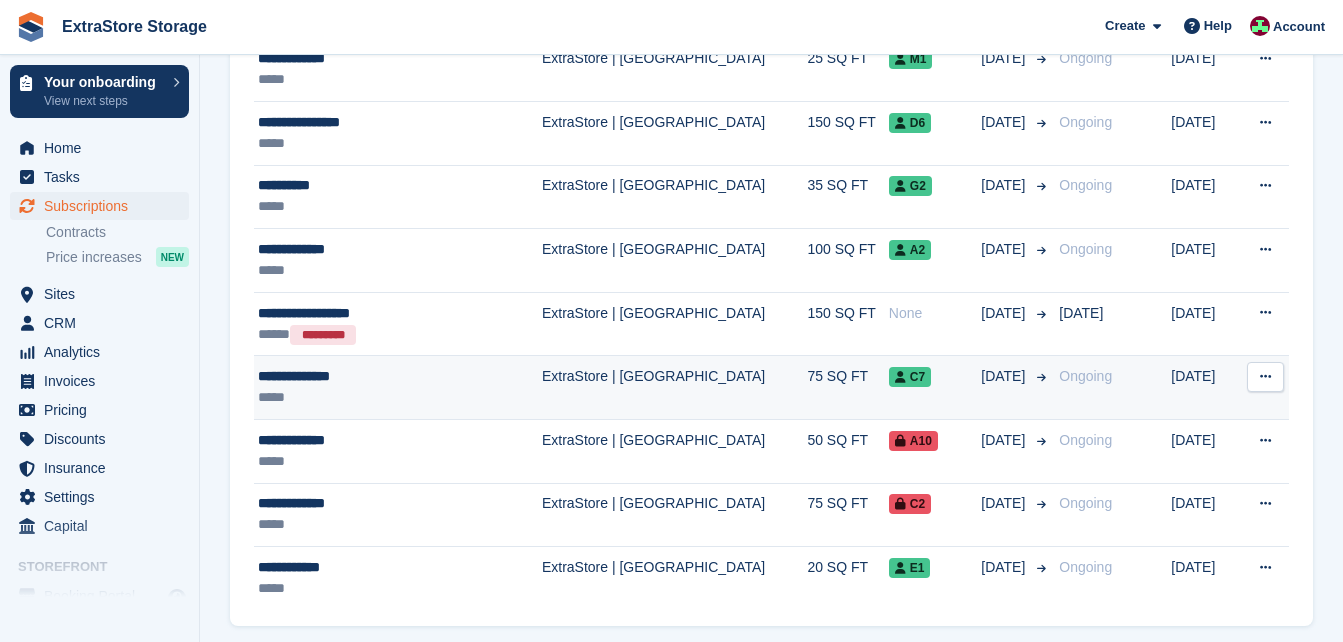 scroll, scrollTop: 1800, scrollLeft: 0, axis: vertical 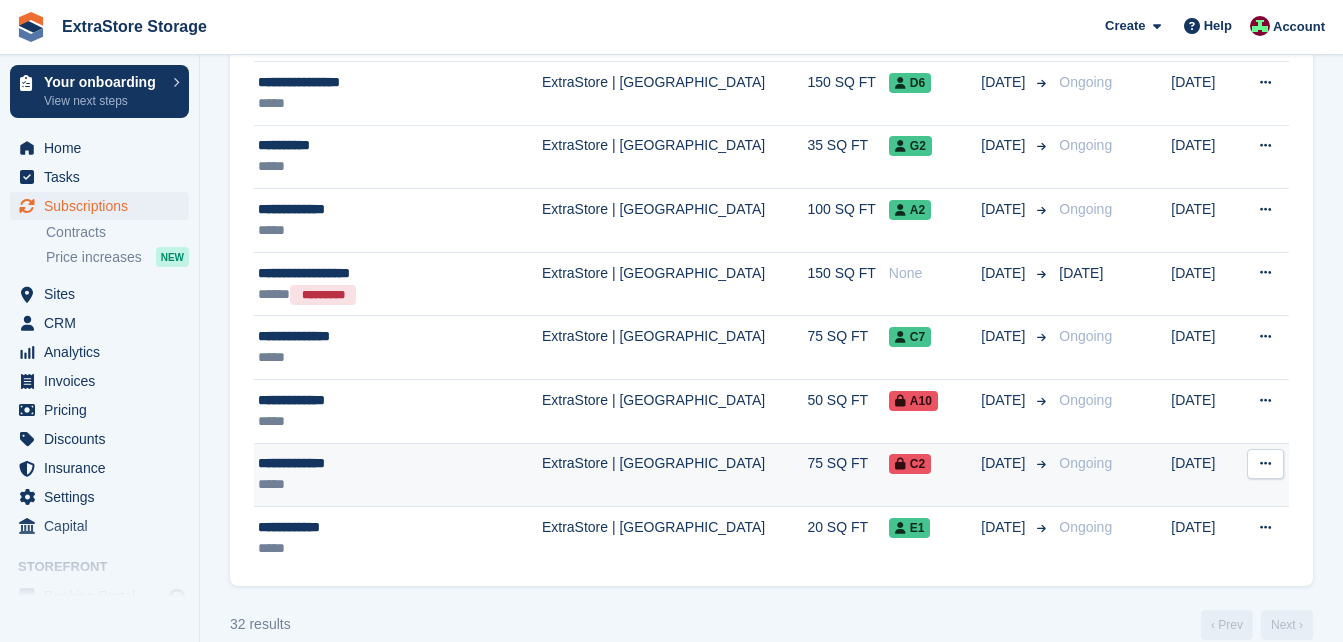 click on "*****" at bounding box center [377, 484] 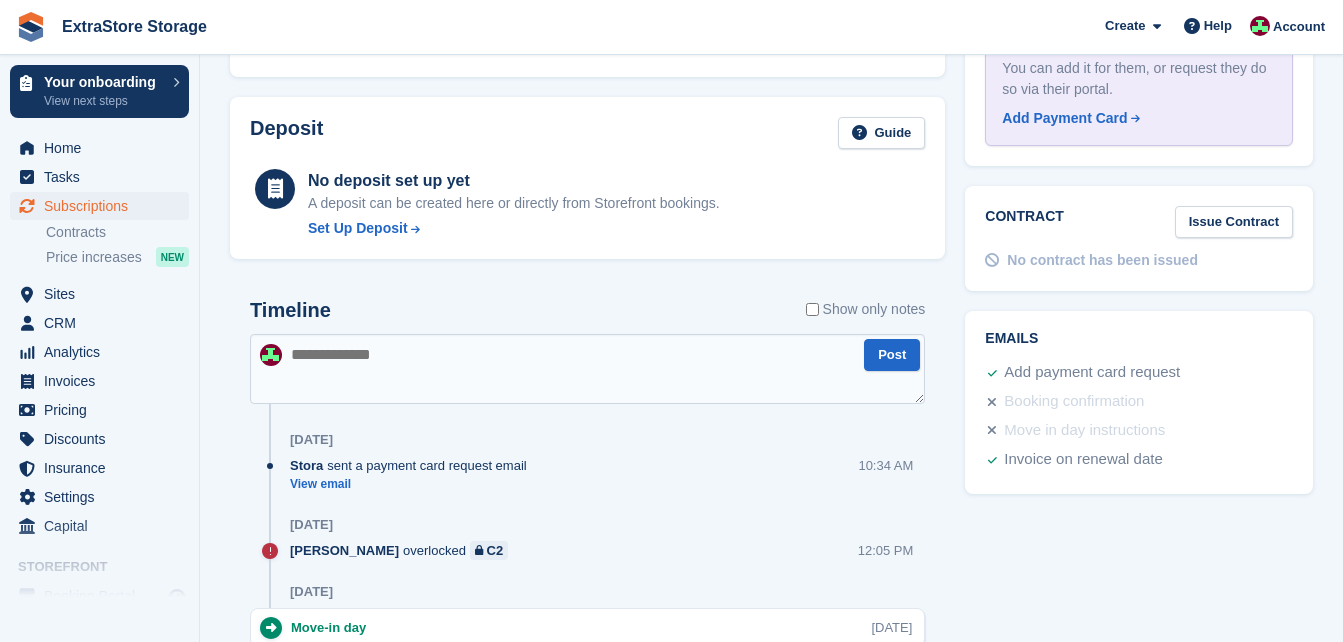 scroll, scrollTop: 1000, scrollLeft: 0, axis: vertical 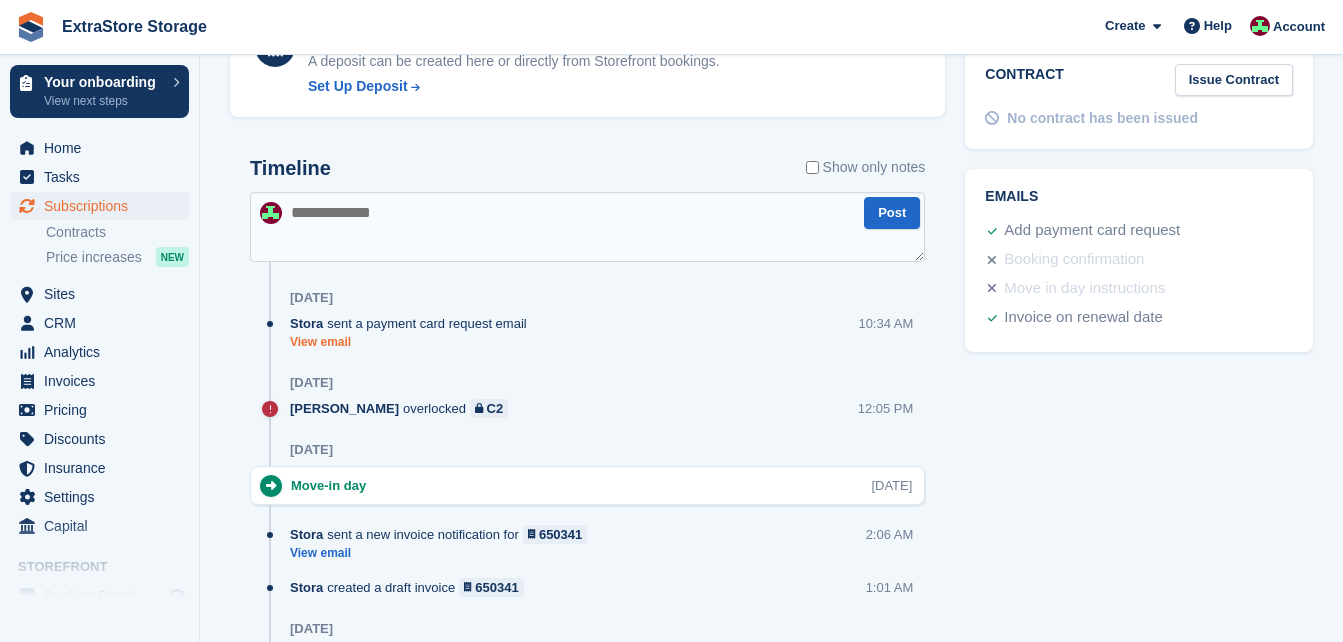 click on "View email" at bounding box center [413, 342] 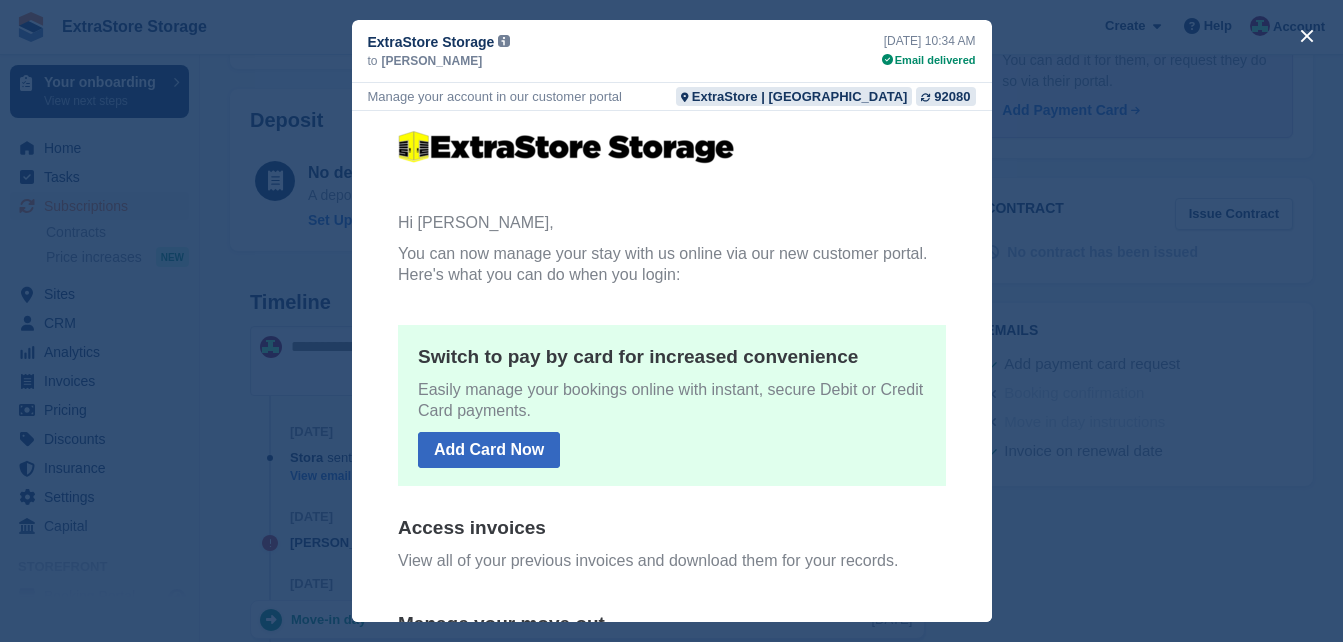 scroll, scrollTop: 800, scrollLeft: 0, axis: vertical 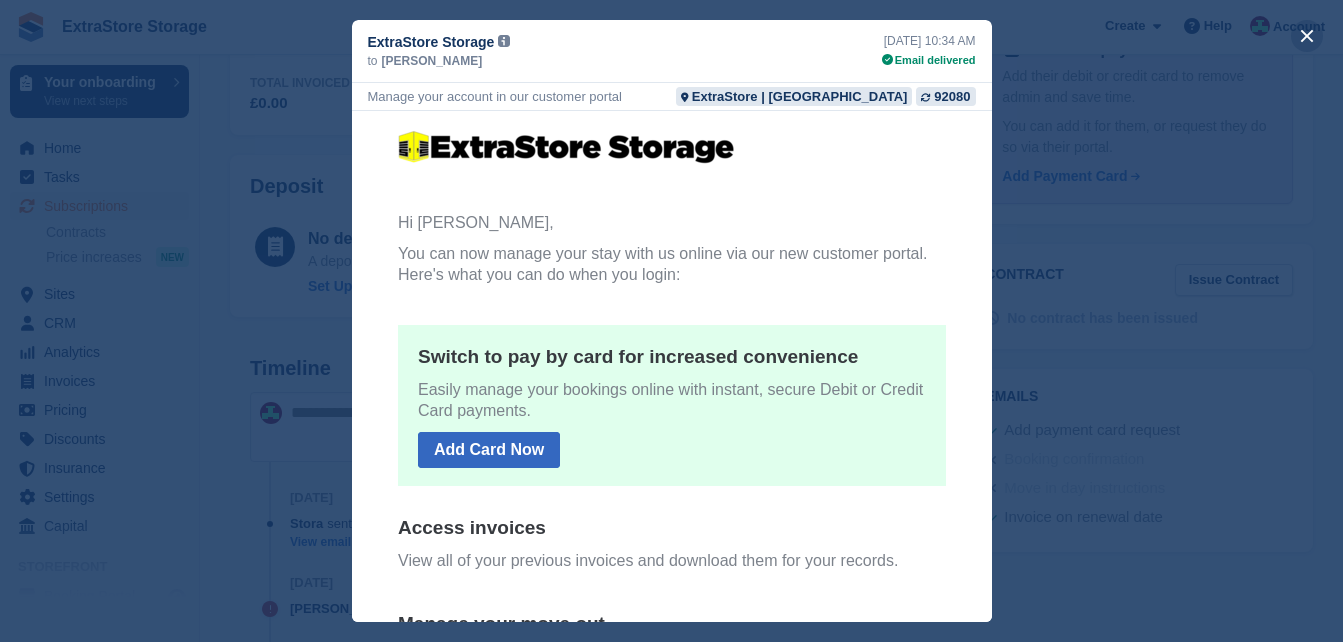 click at bounding box center [1307, 36] 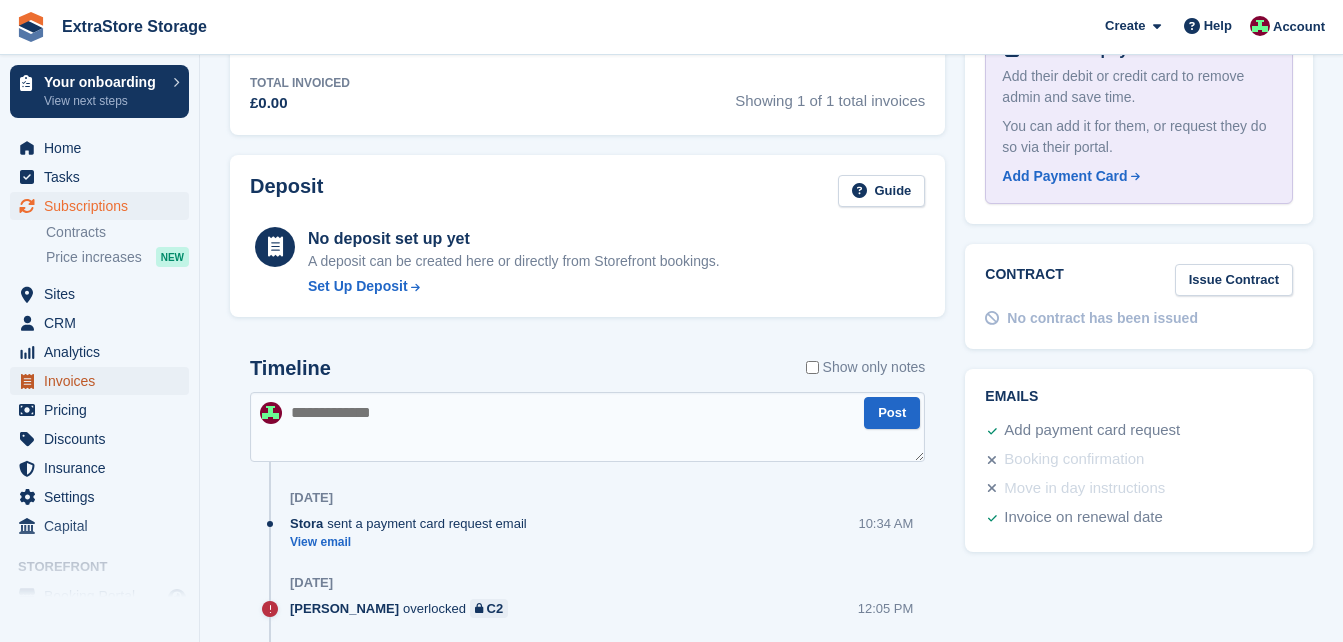 click on "Invoices" at bounding box center [104, 381] 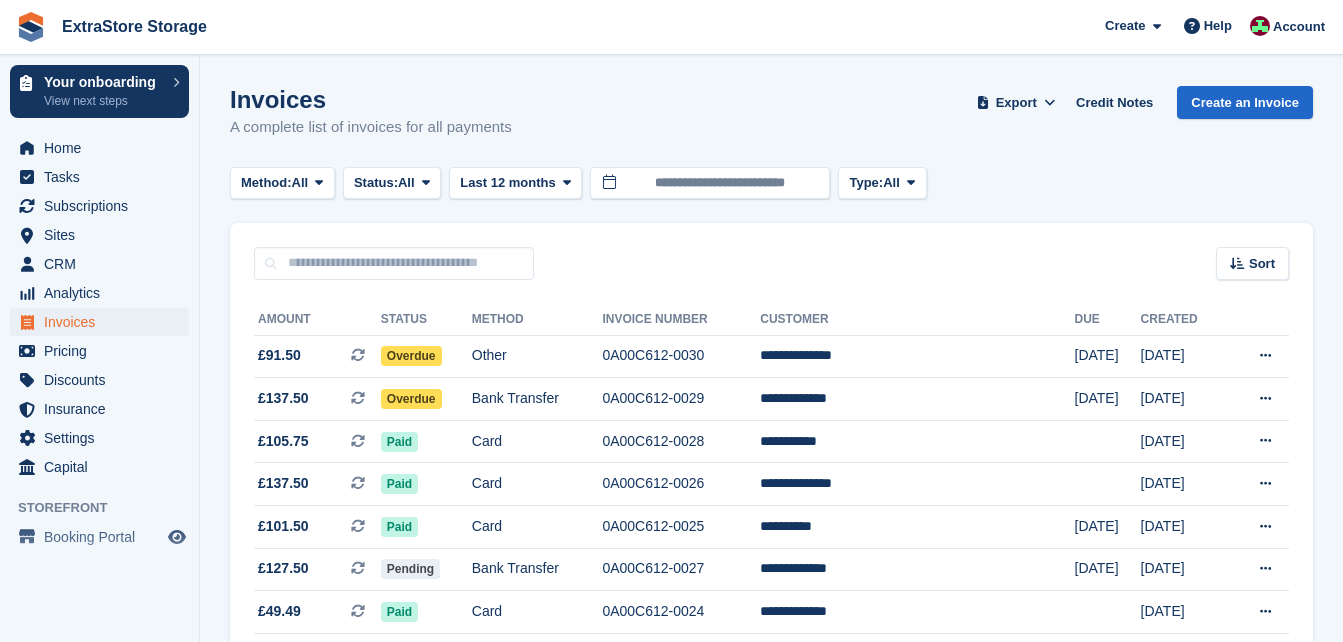 scroll, scrollTop: 0, scrollLeft: 0, axis: both 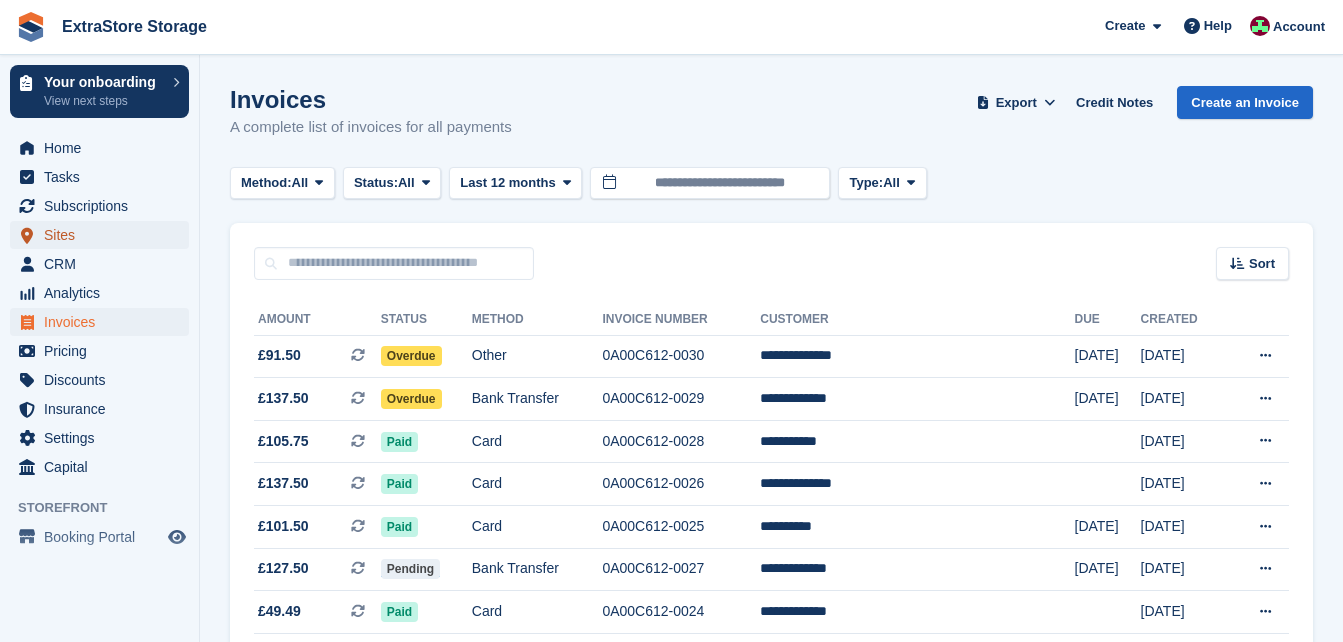 click on "Sites" at bounding box center (104, 235) 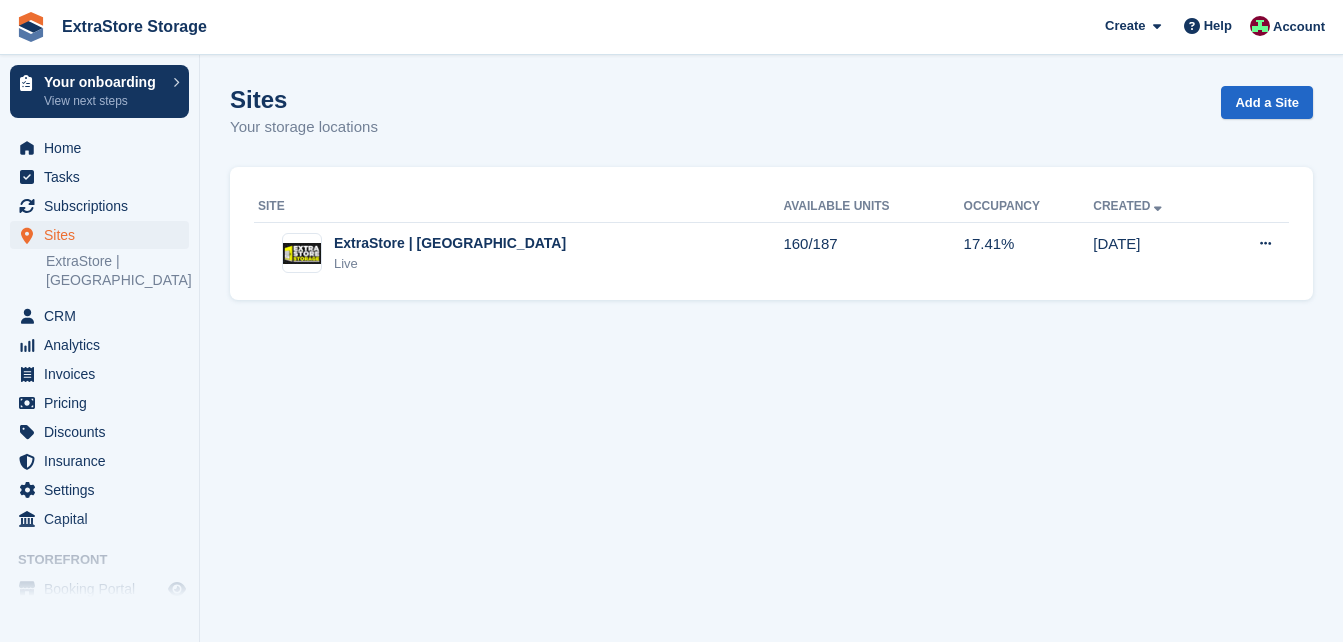 scroll, scrollTop: 0, scrollLeft: 0, axis: both 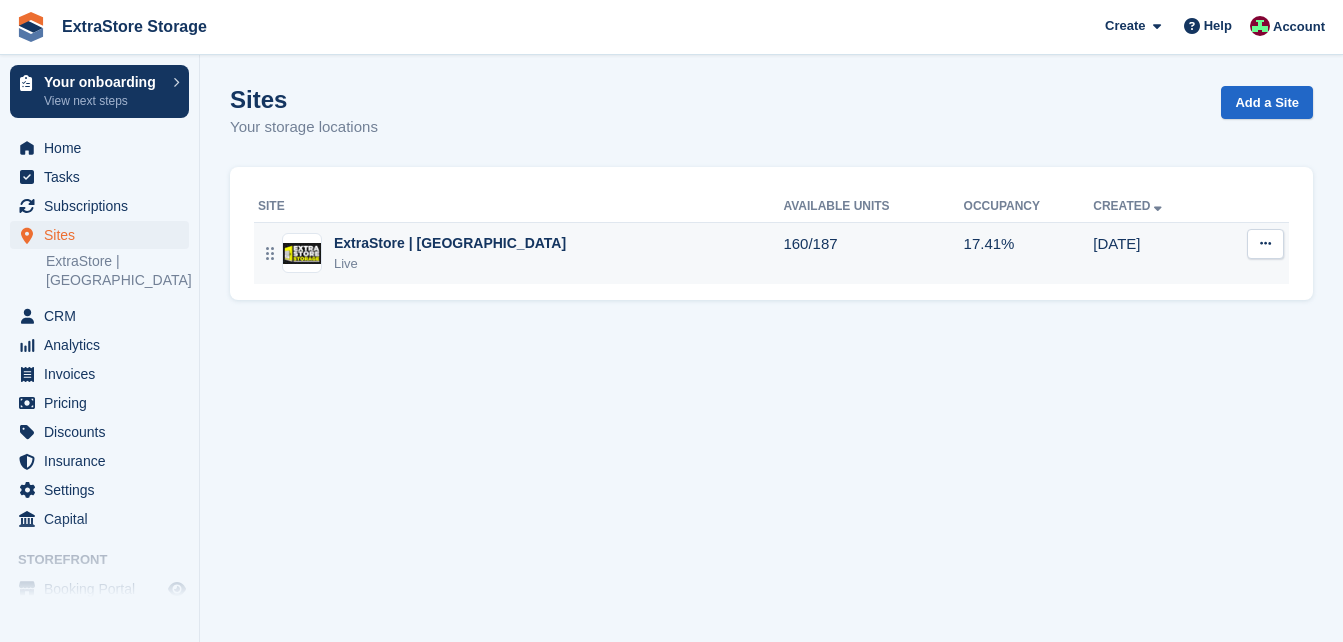click on "ExtraStore | [GEOGRAPHIC_DATA]" at bounding box center (450, 243) 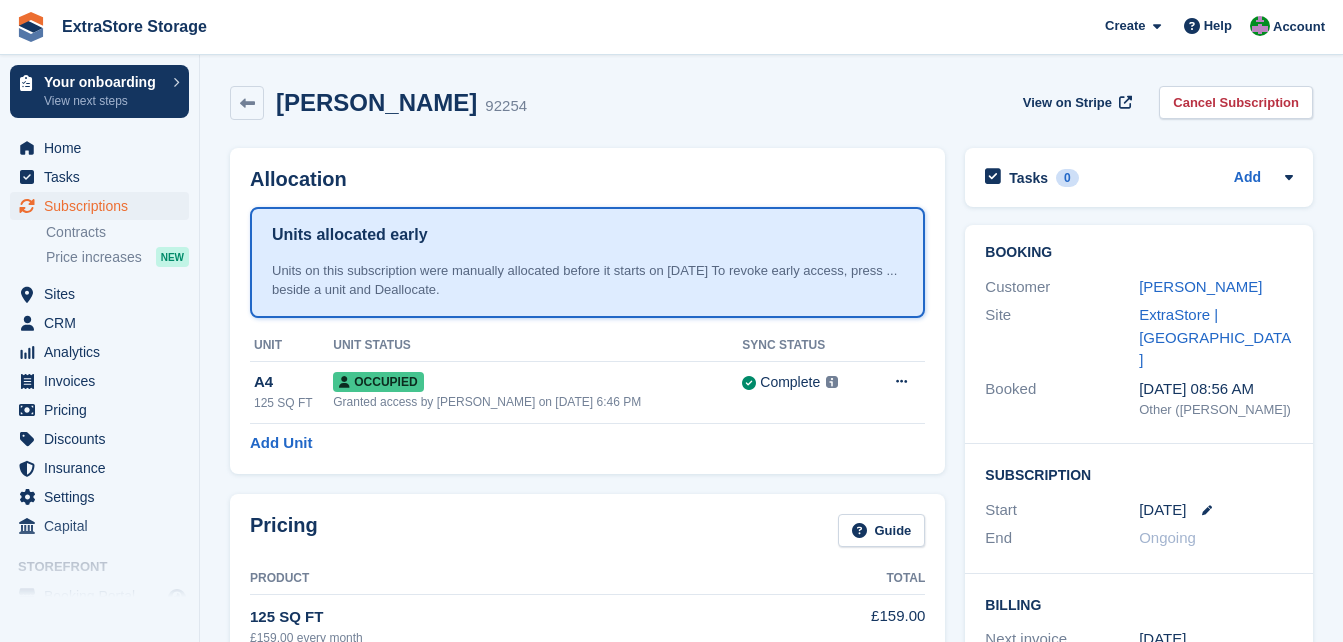 scroll, scrollTop: 0, scrollLeft: 0, axis: both 